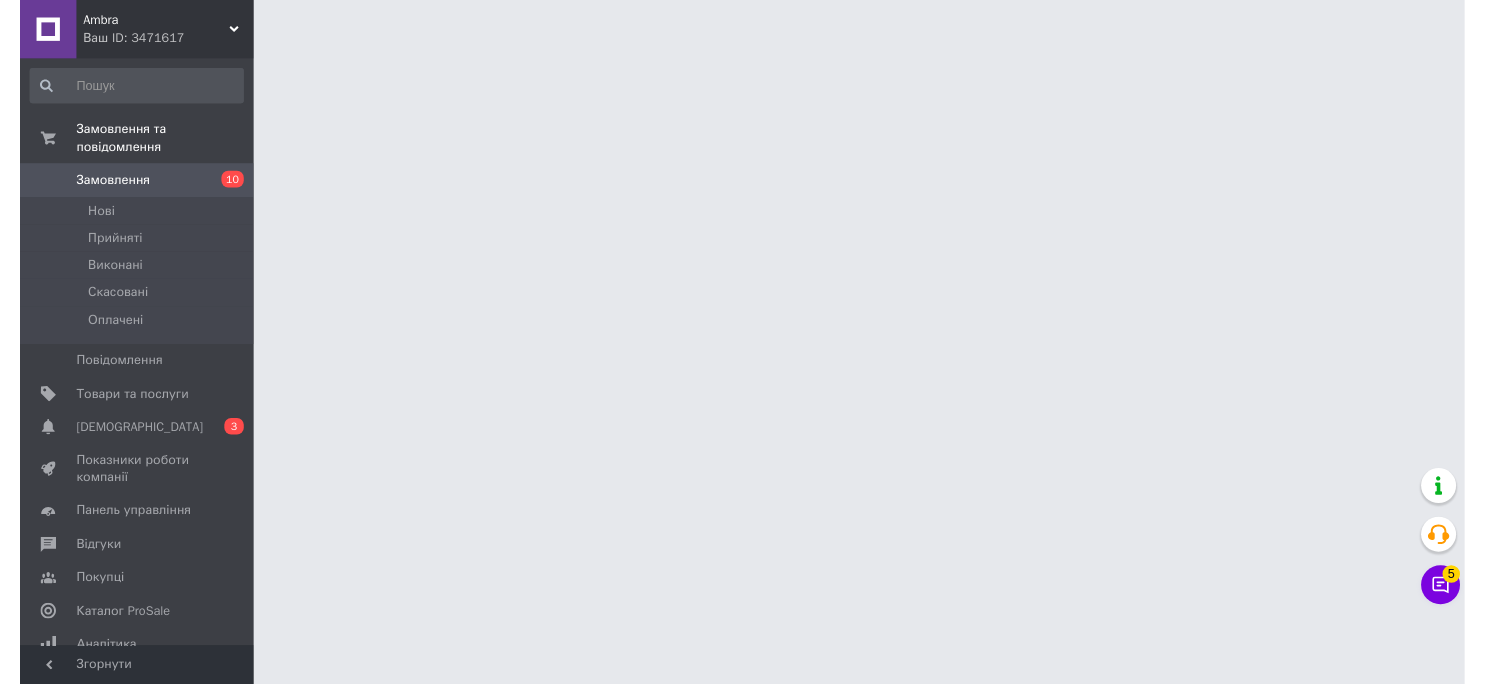 scroll, scrollTop: 0, scrollLeft: 0, axis: both 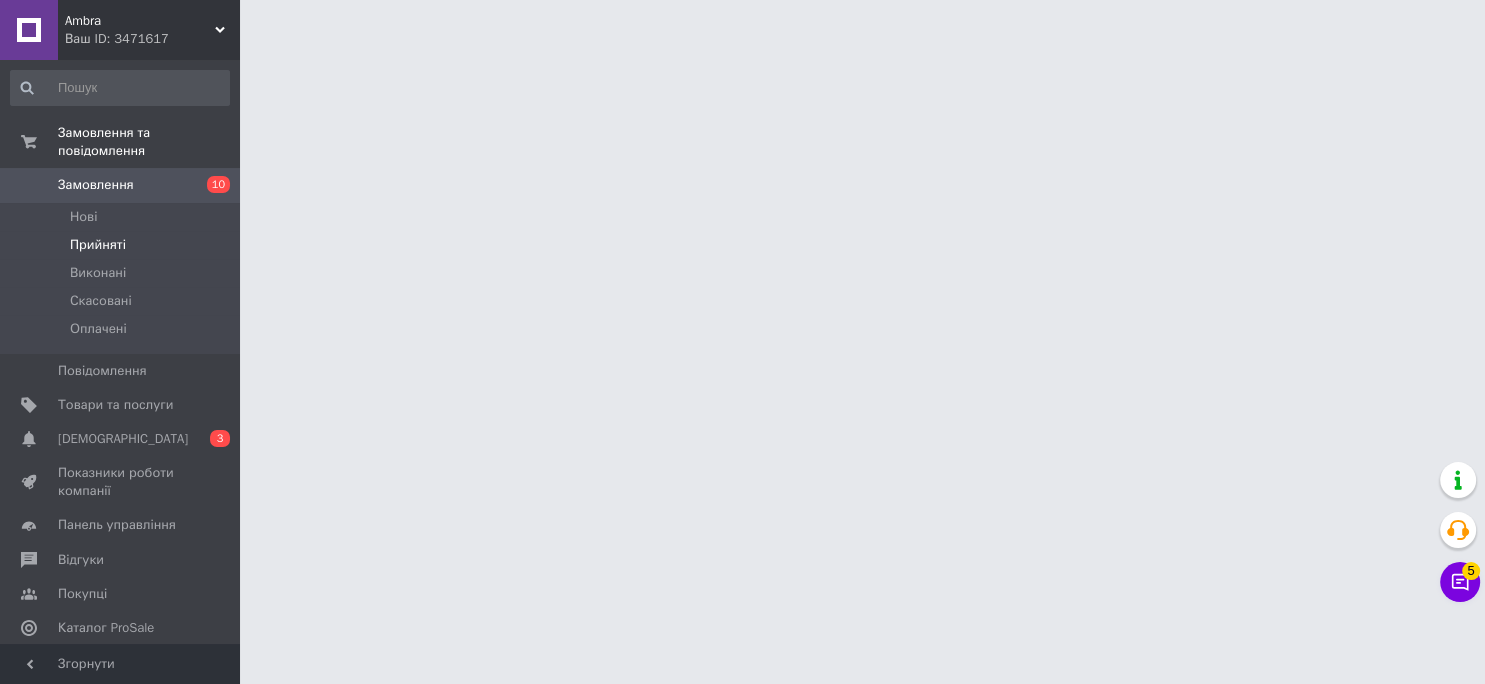 click on "Прийняті" at bounding box center [120, 245] 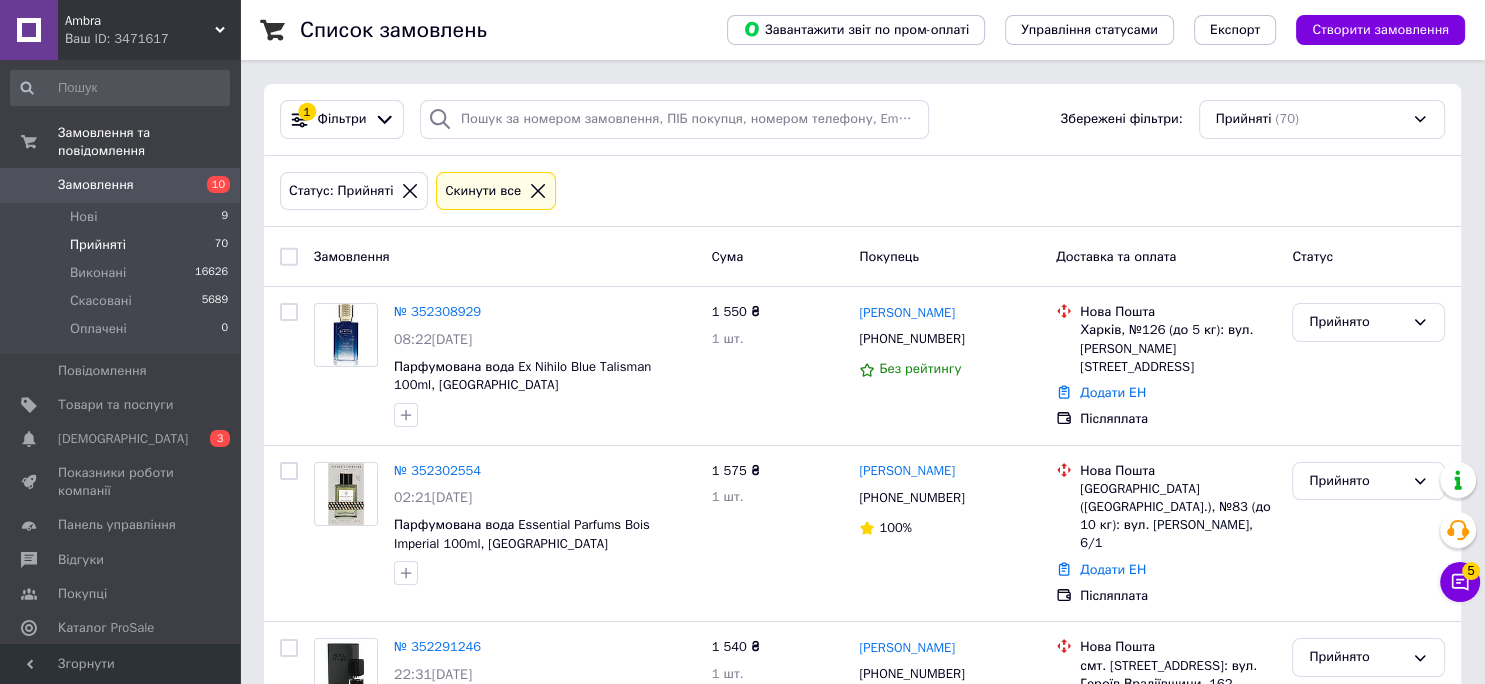 click on "Прийняті 70" at bounding box center [120, 245] 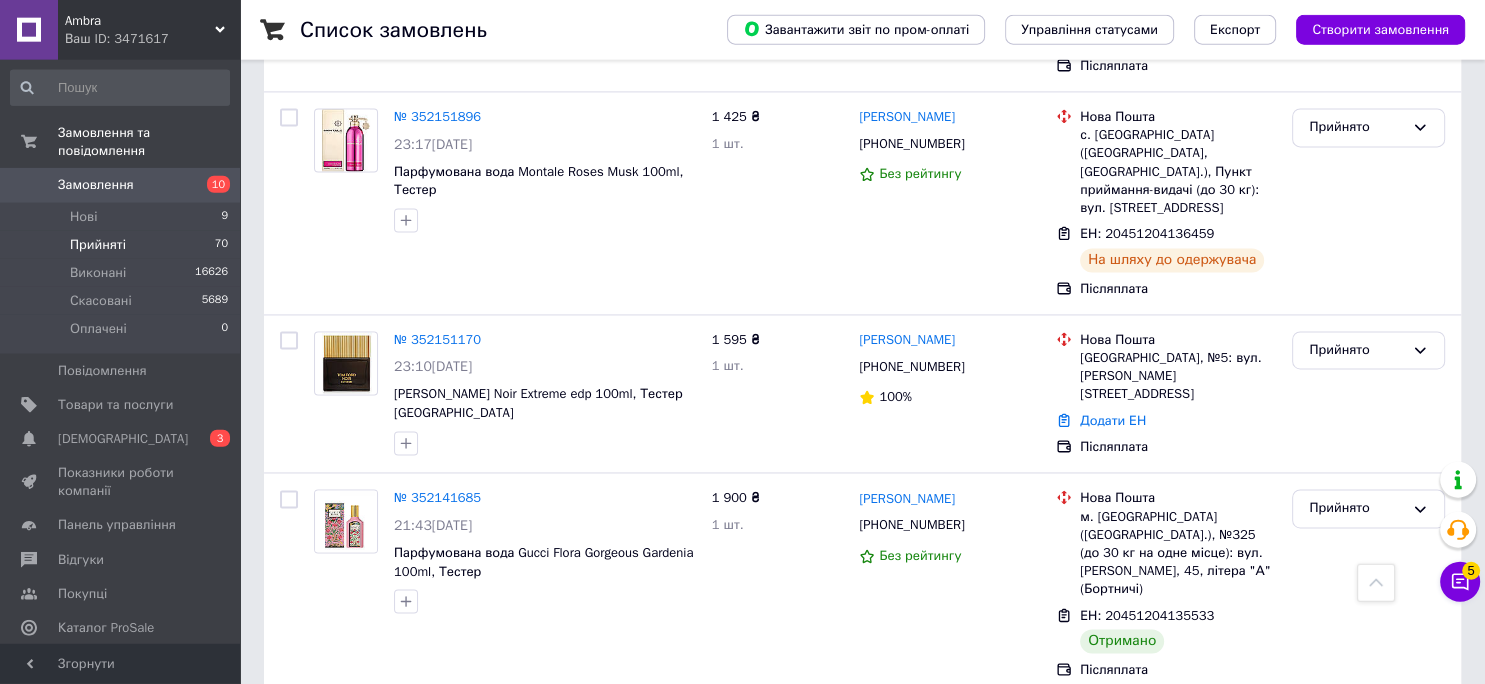 scroll, scrollTop: 2956, scrollLeft: 0, axis: vertical 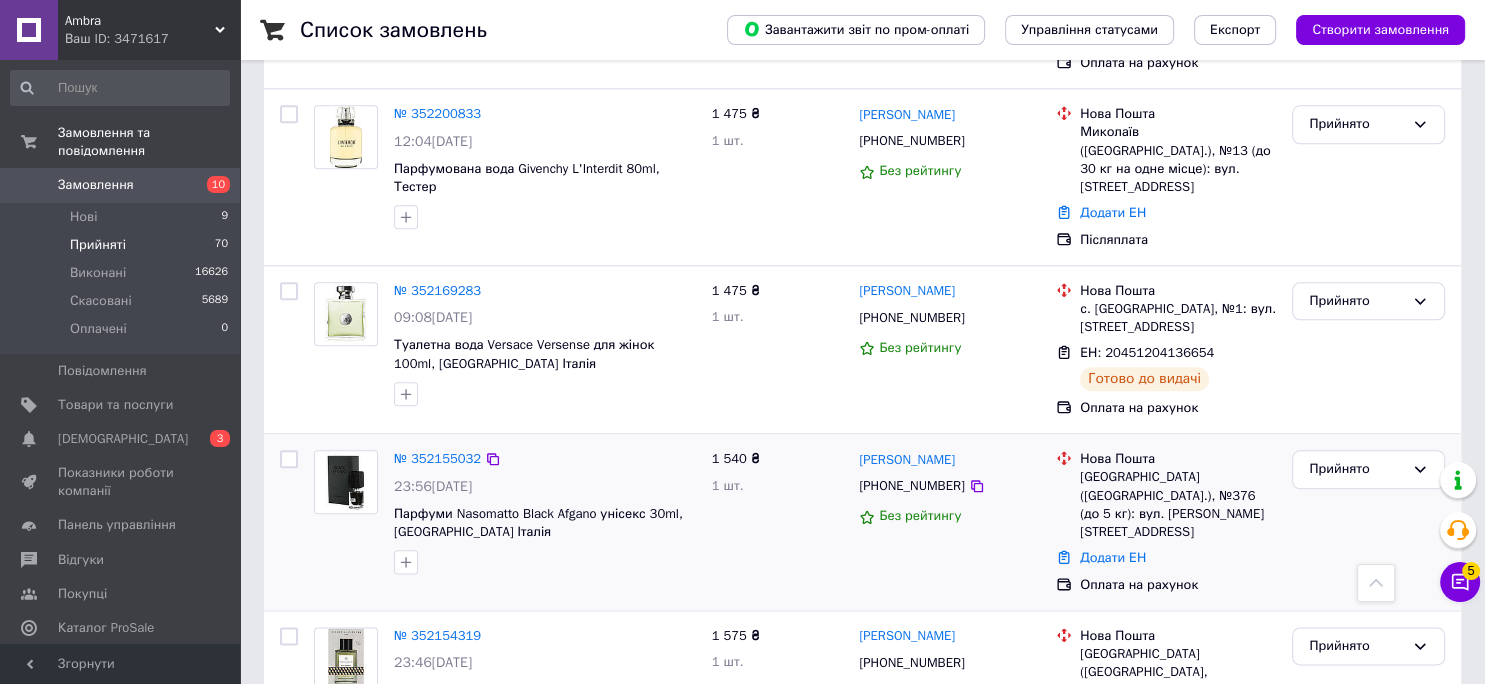 click at bounding box center (346, 482) 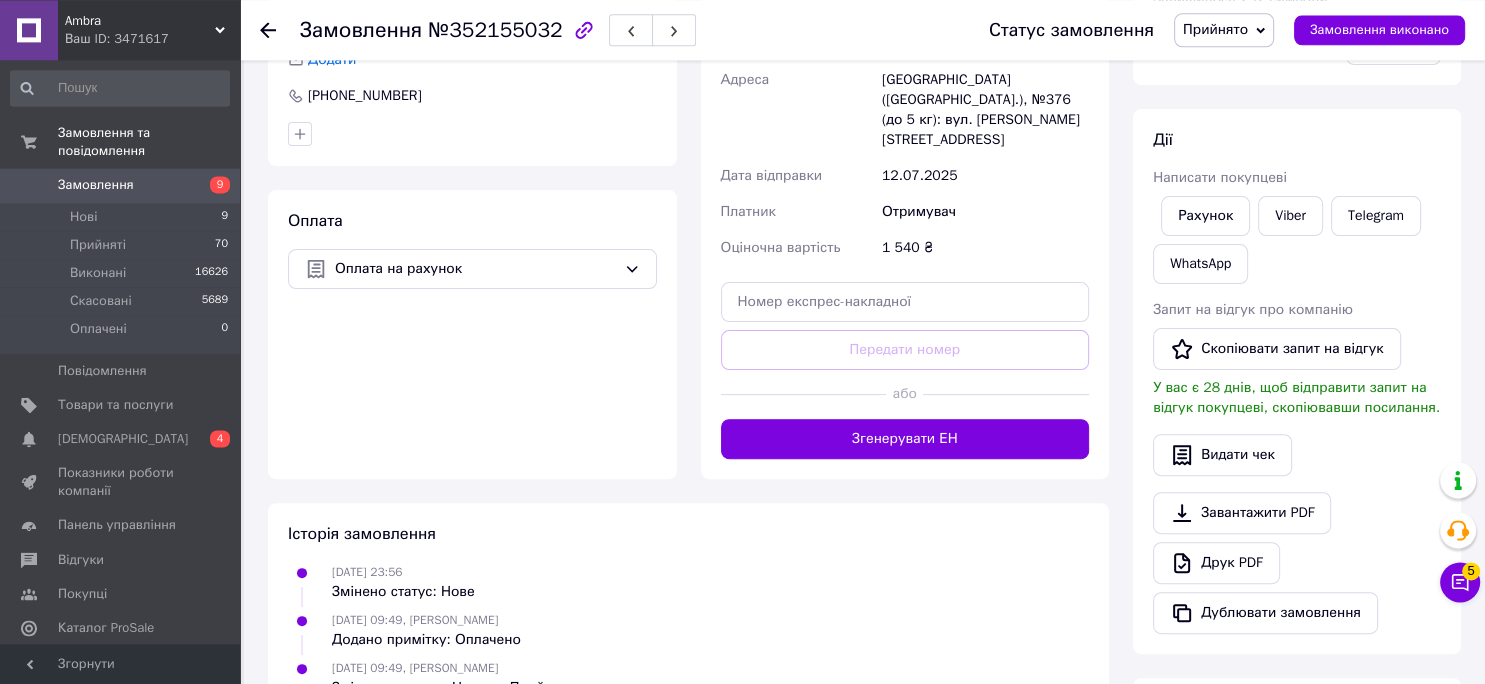 scroll, scrollTop: 528, scrollLeft: 0, axis: vertical 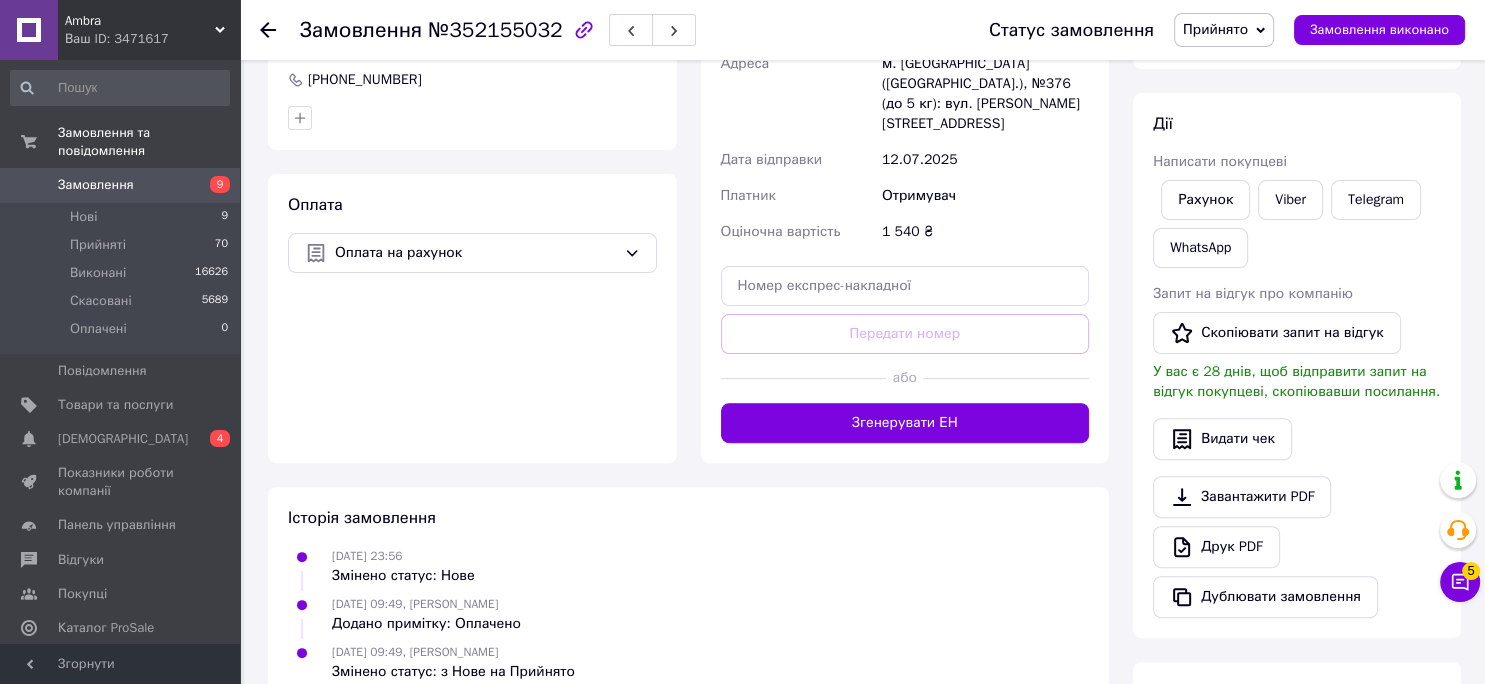 click on "або" at bounding box center (904, 378) 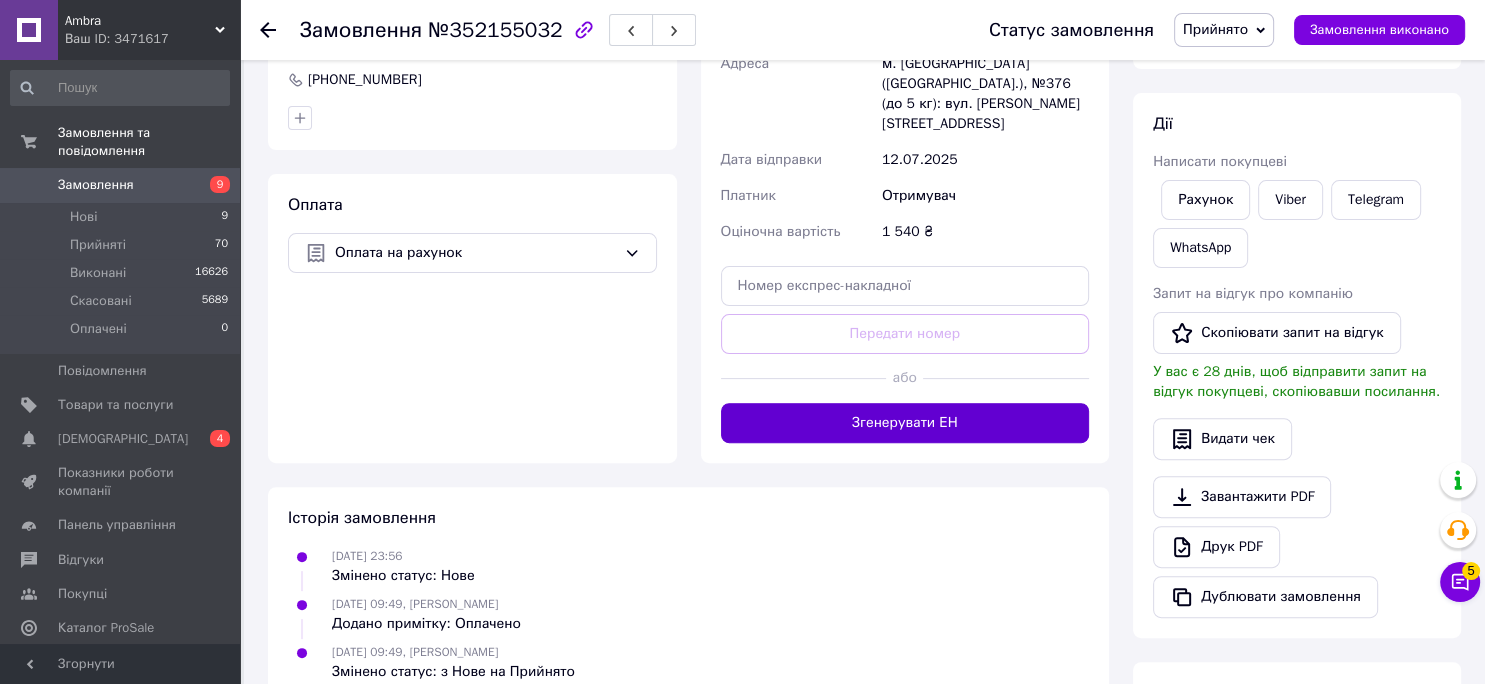 click on "Згенерувати ЕН" at bounding box center [905, 423] 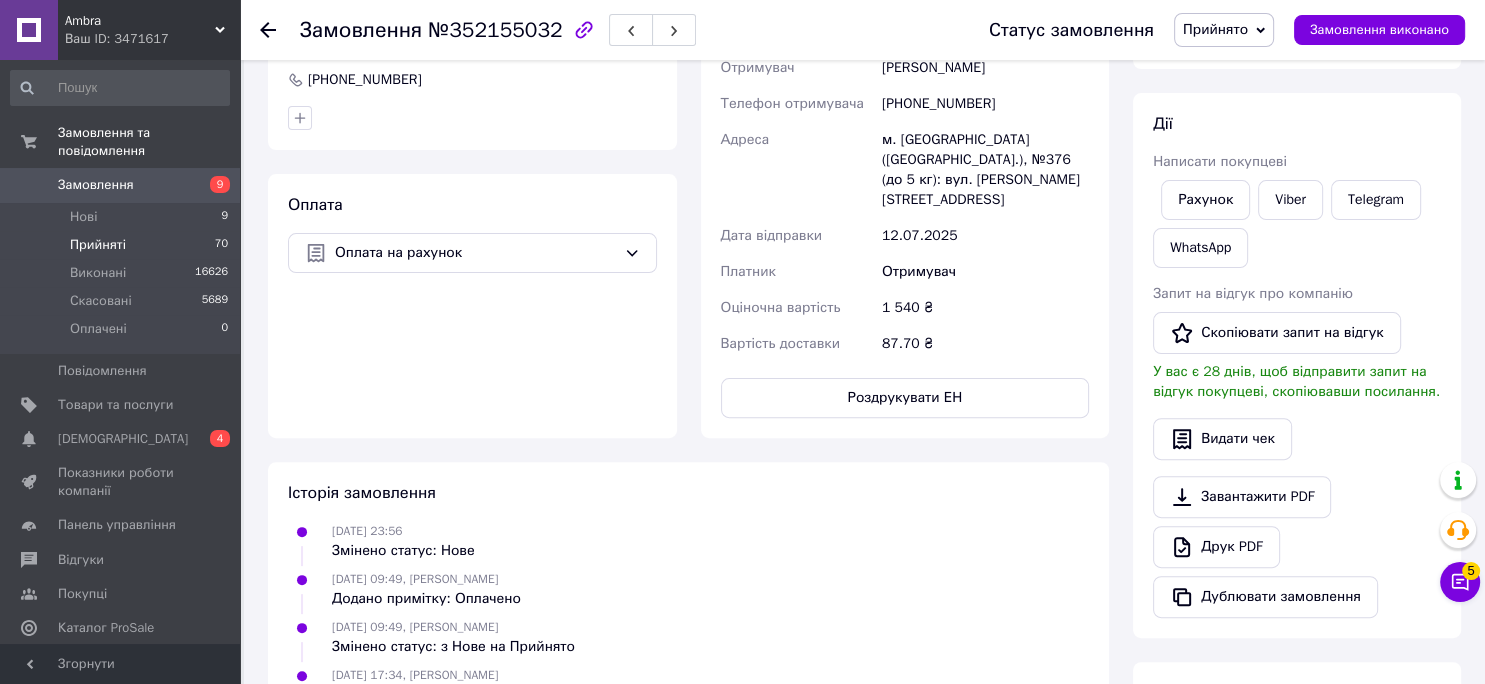 click on "Прийняті 70" at bounding box center (120, 245) 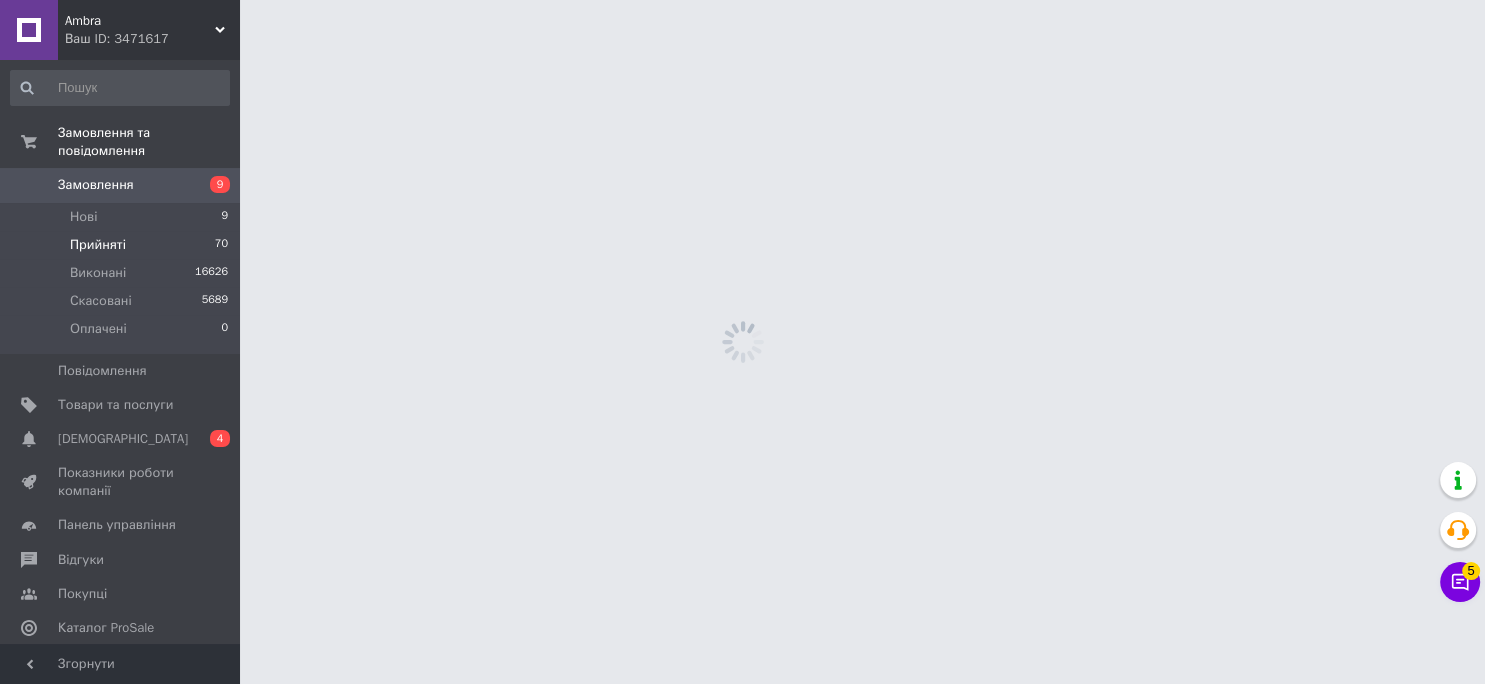 scroll, scrollTop: 0, scrollLeft: 0, axis: both 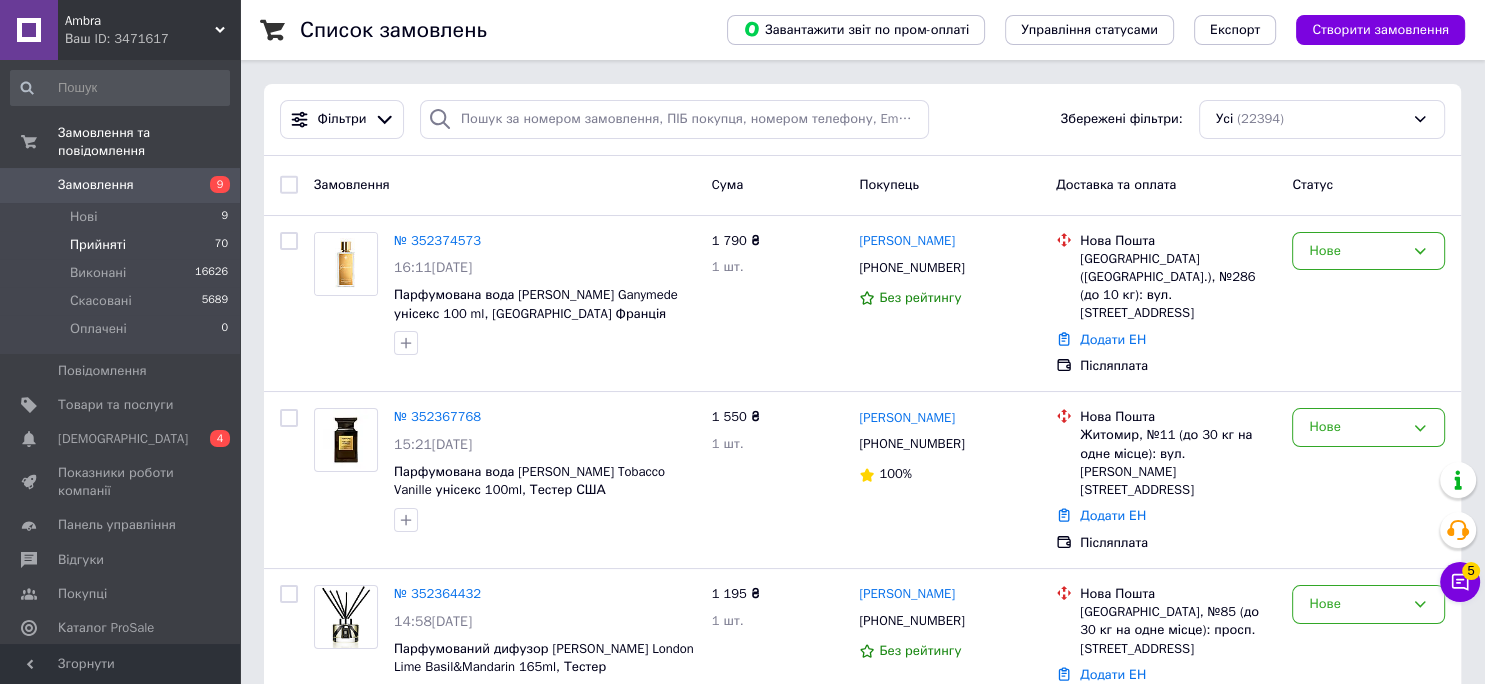 click on "Прийняті 70" at bounding box center (120, 245) 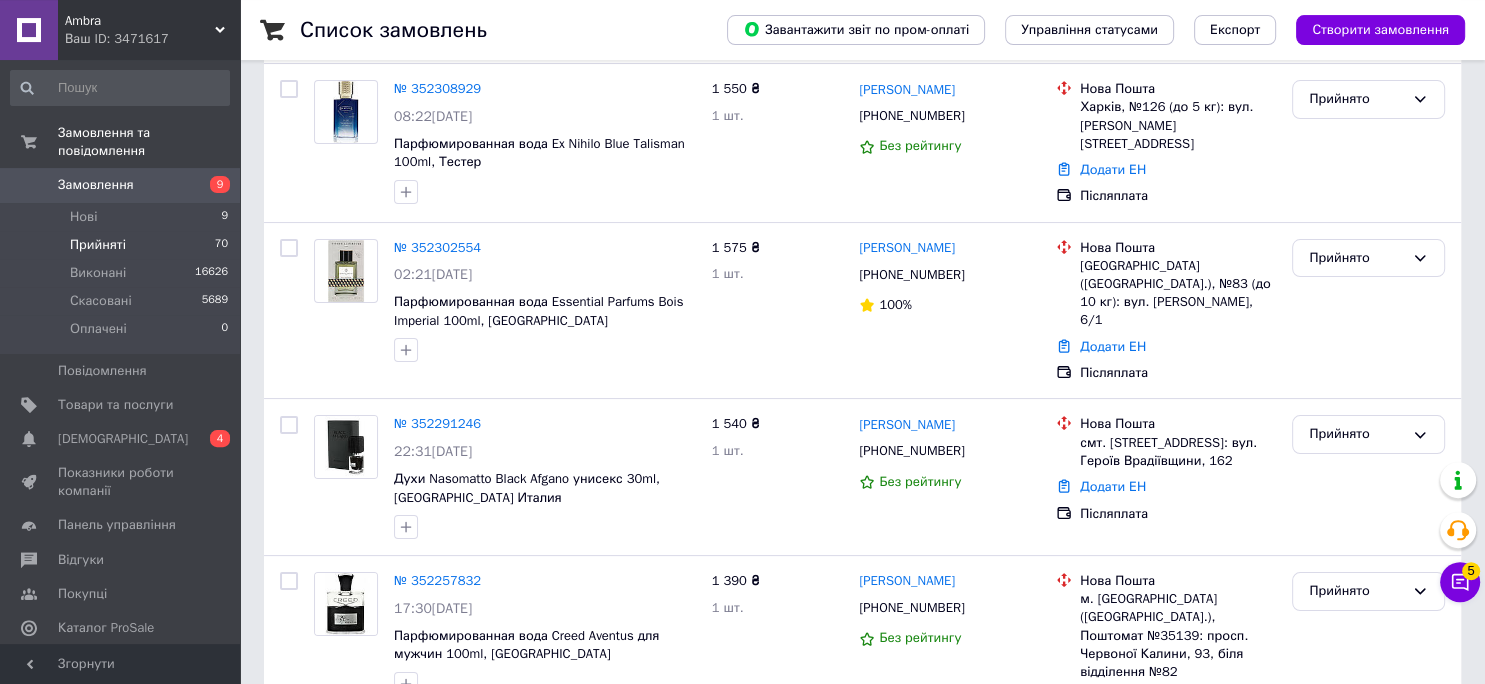 scroll, scrollTop: 211, scrollLeft: 0, axis: vertical 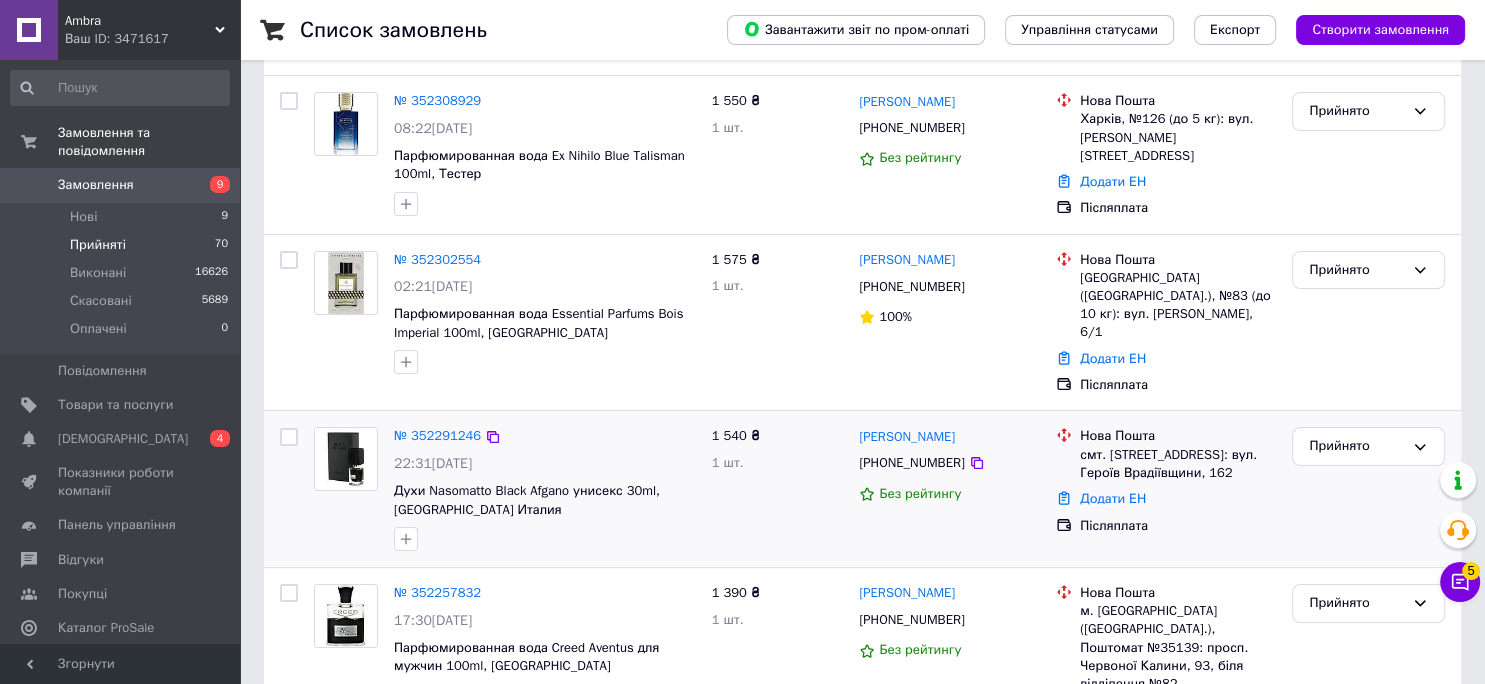 click at bounding box center (346, 459) 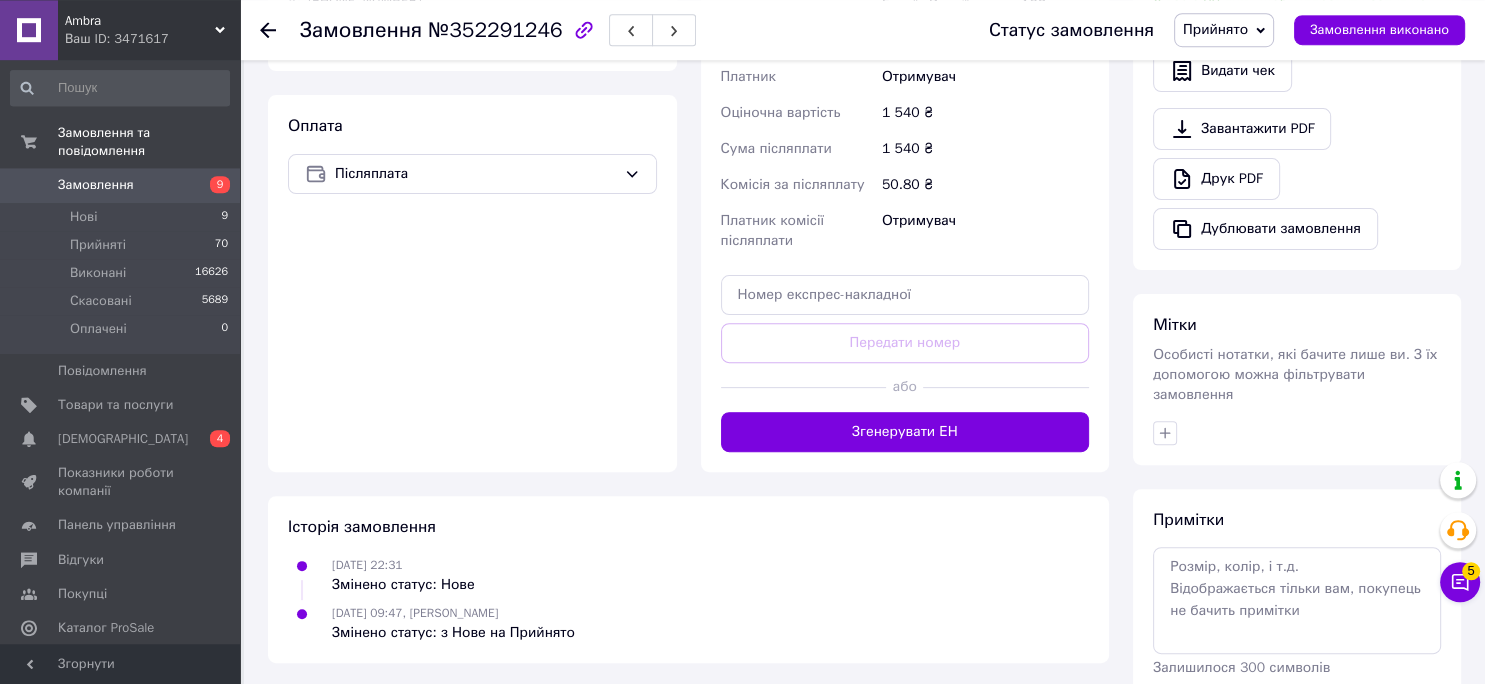 scroll, scrollTop: 678, scrollLeft: 0, axis: vertical 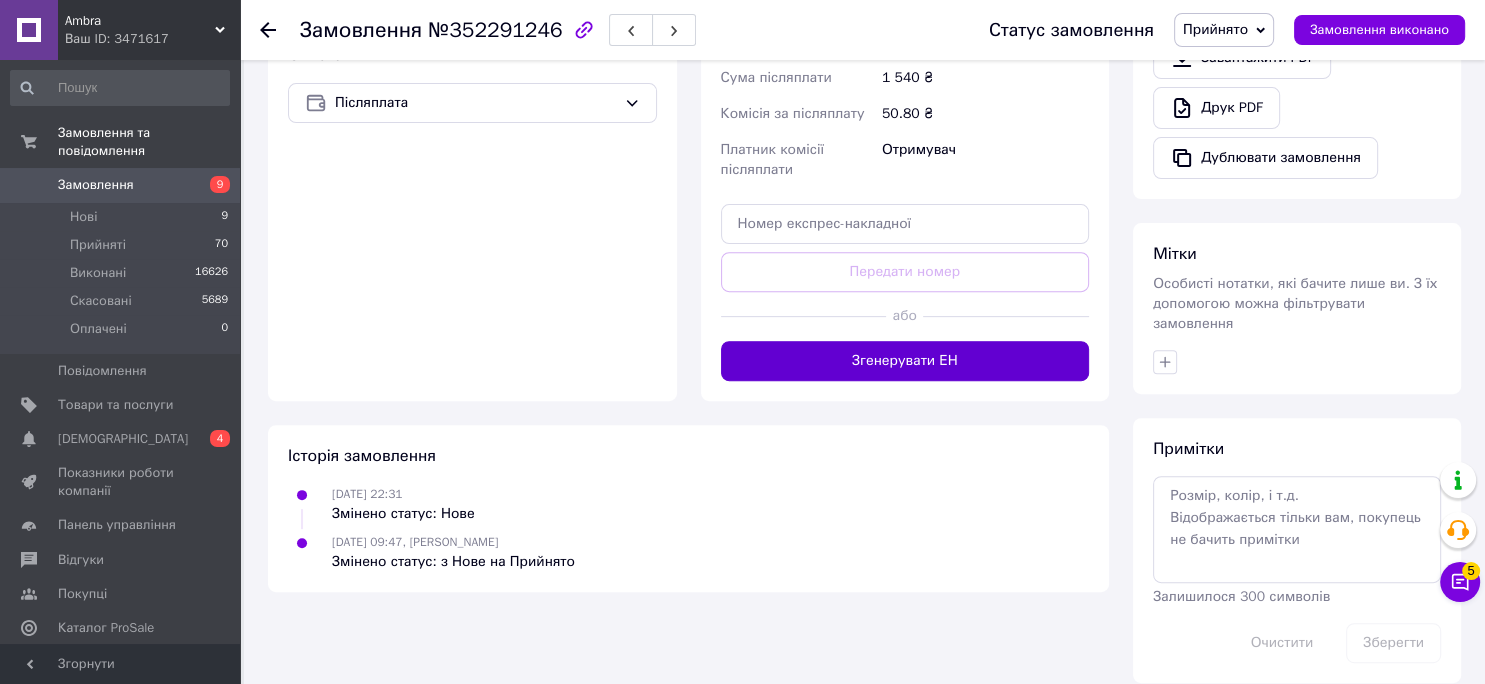 click on "Згенерувати ЕН" at bounding box center (905, 361) 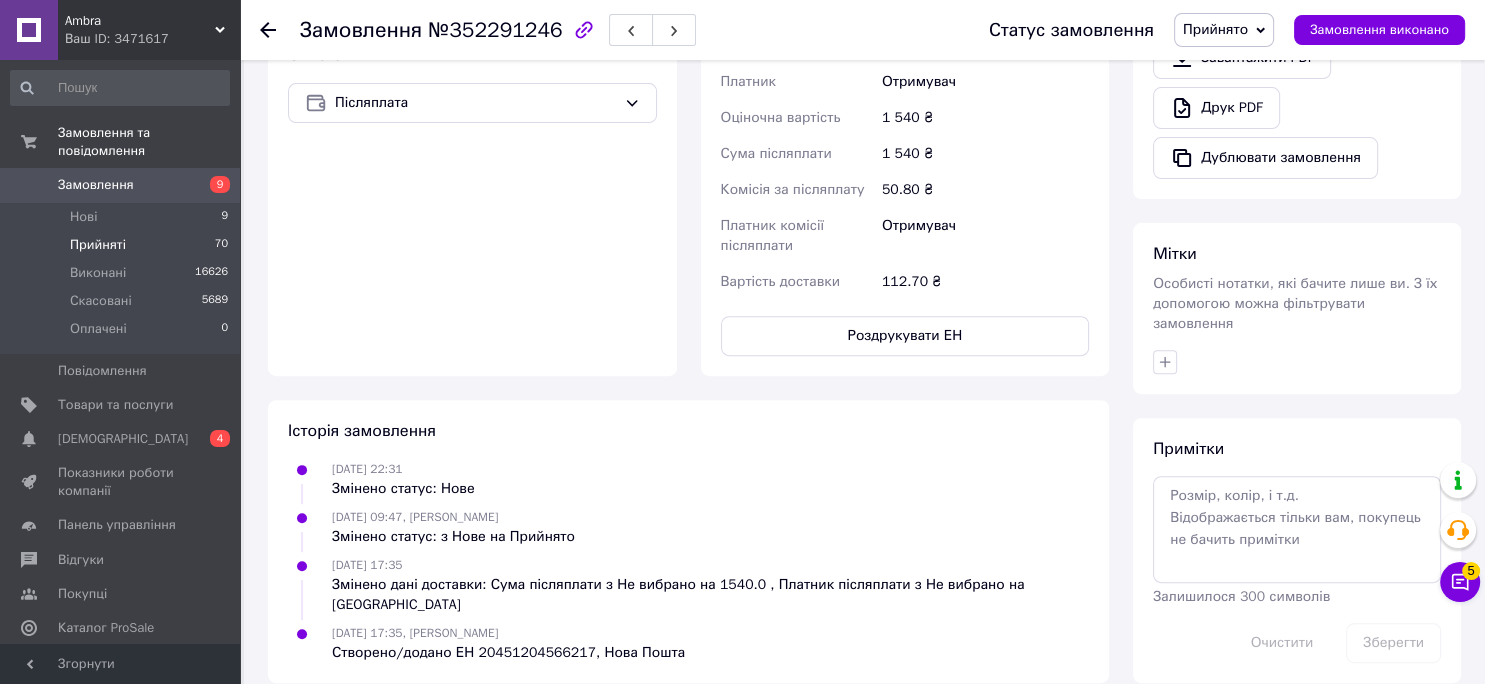 click on "Прийняті 70" at bounding box center (120, 245) 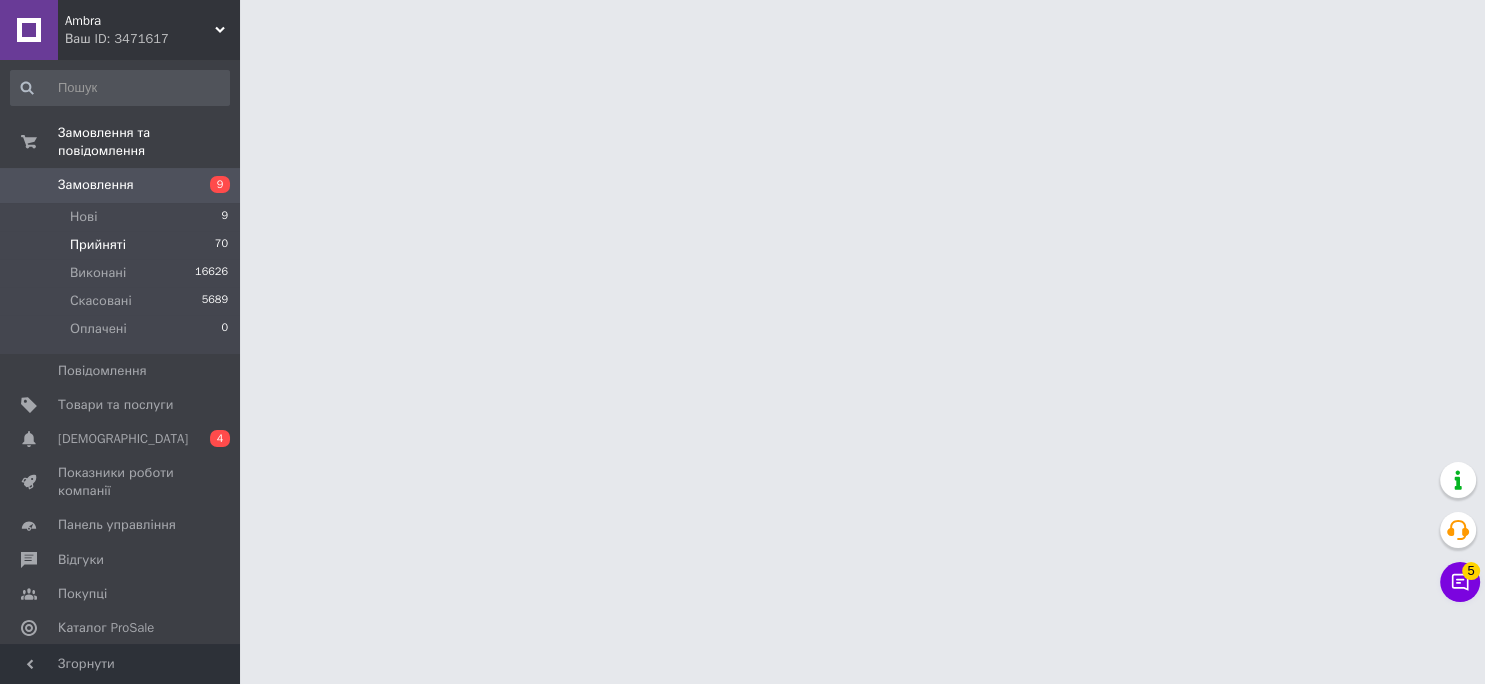 scroll, scrollTop: 0, scrollLeft: 0, axis: both 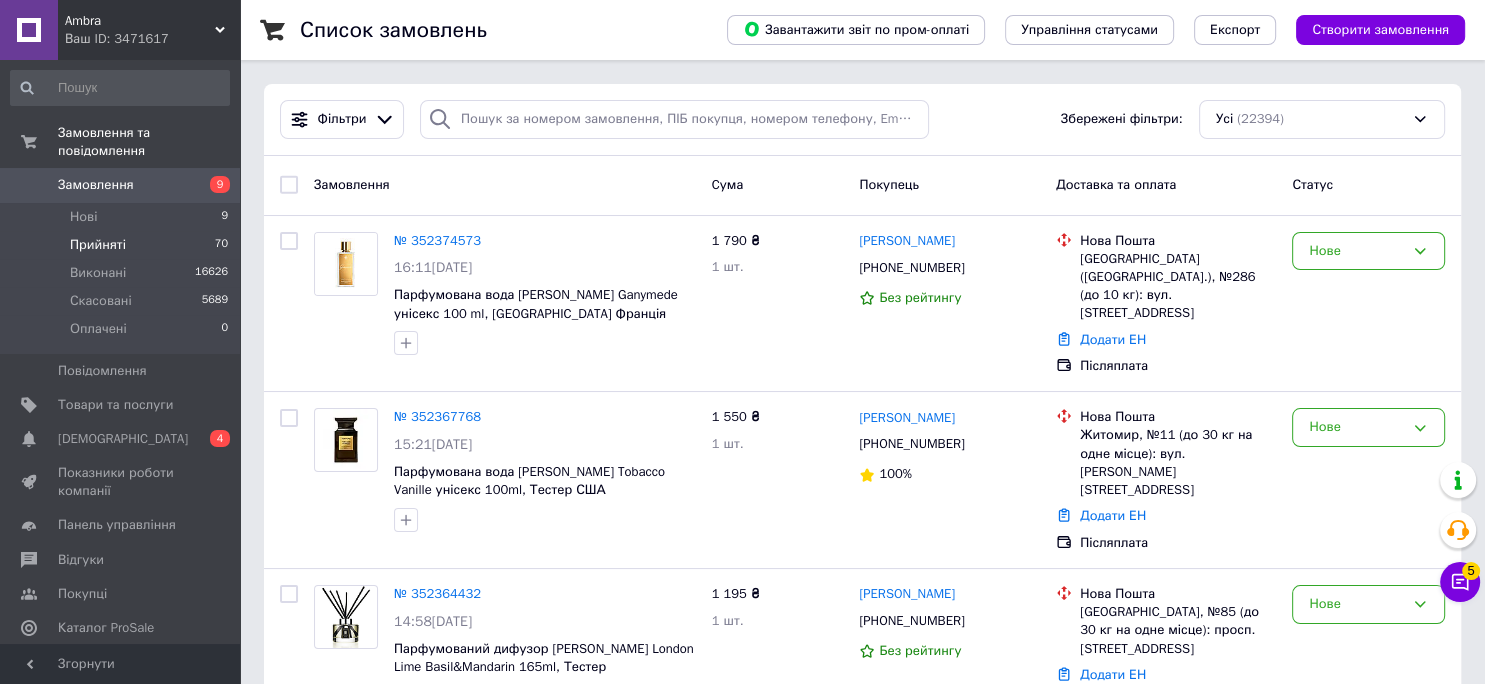 click on "Прийняті 70" at bounding box center [120, 245] 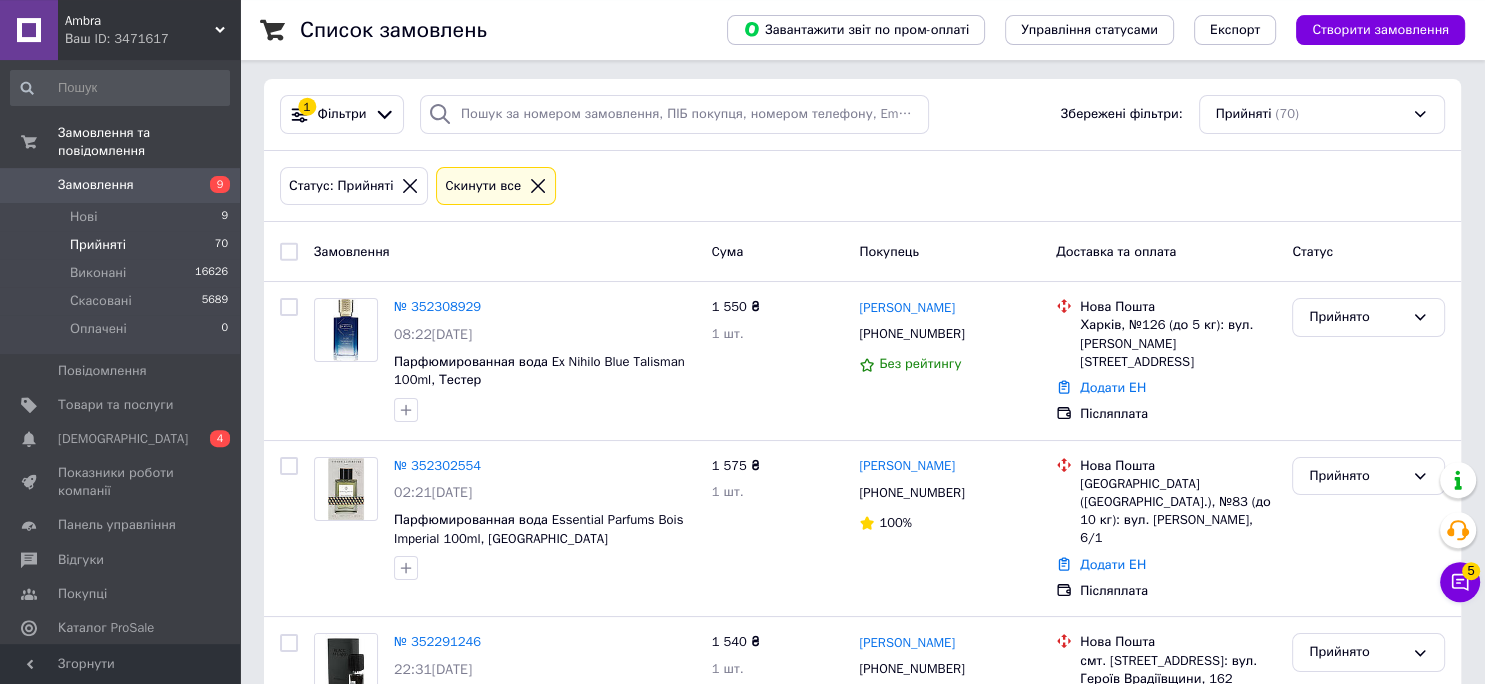 scroll, scrollTop: 0, scrollLeft: 0, axis: both 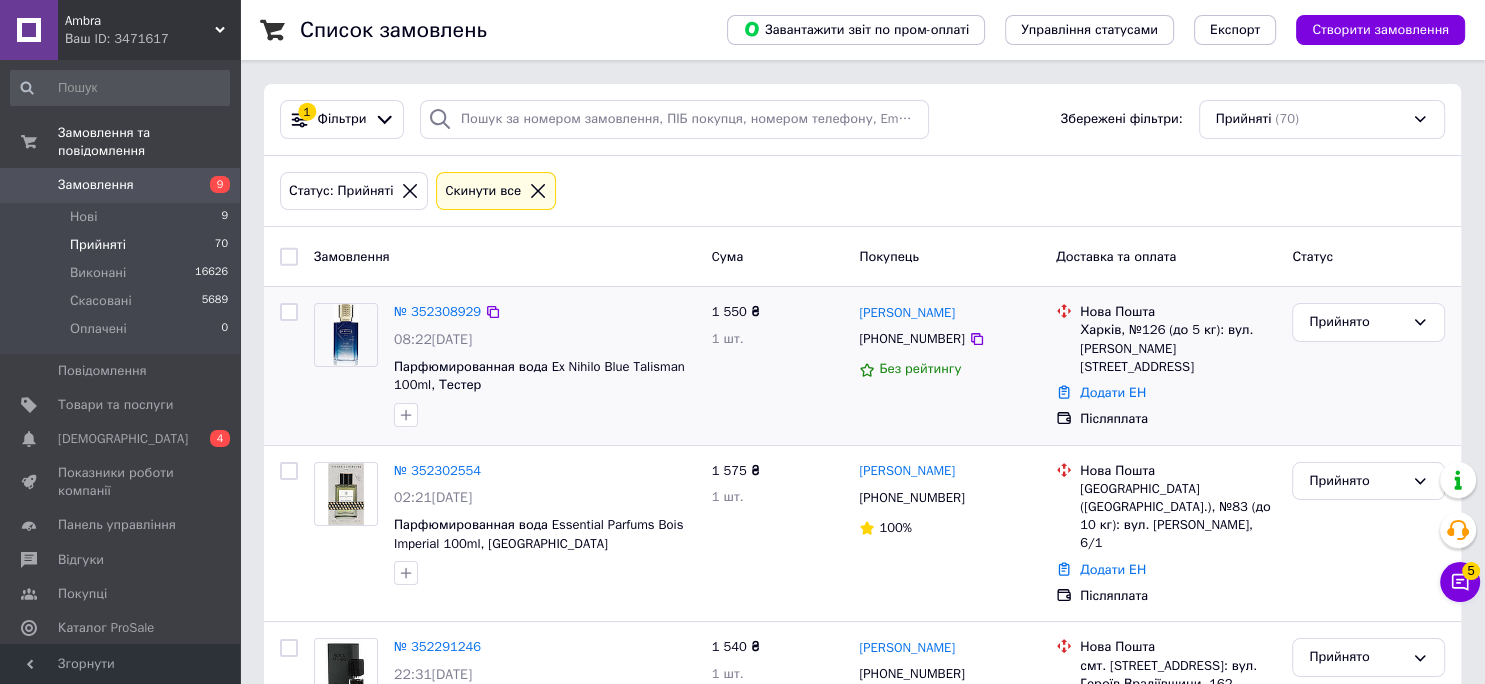 click at bounding box center (346, 335) 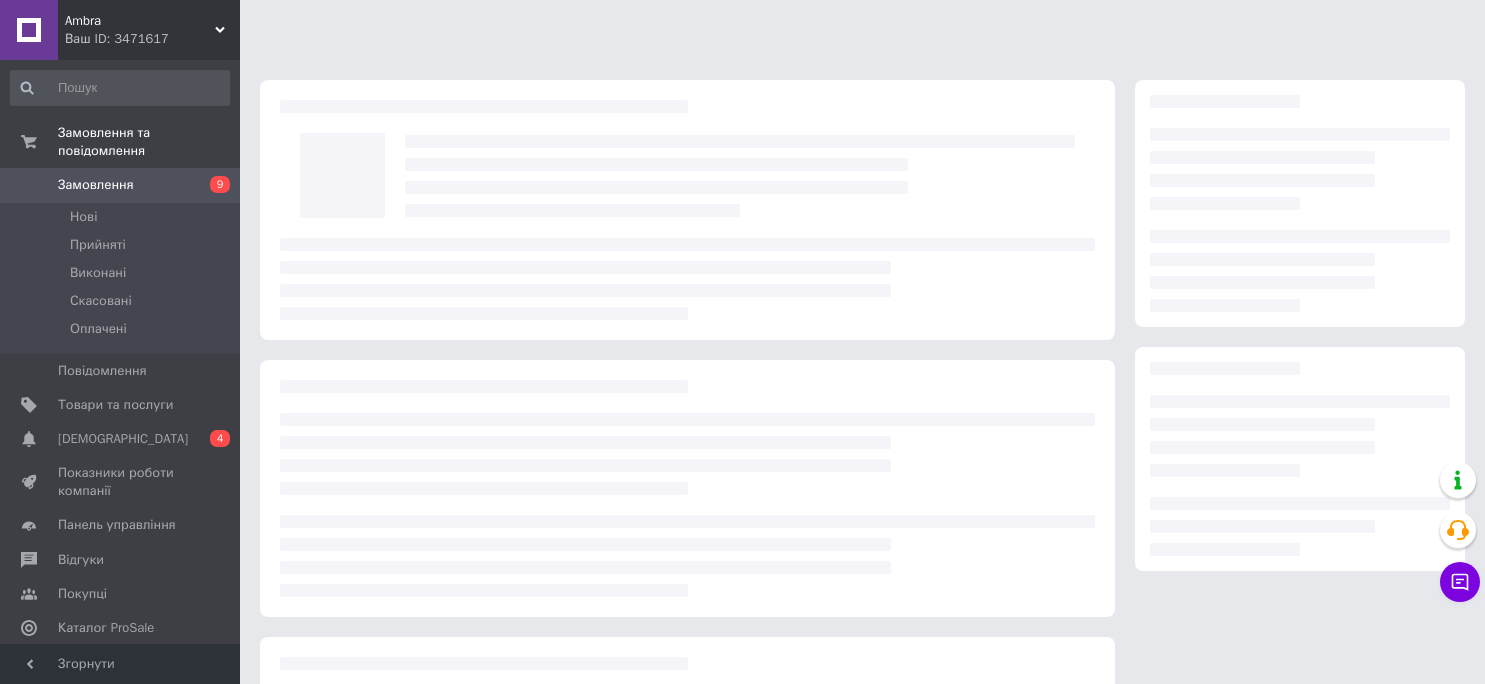 scroll, scrollTop: 0, scrollLeft: 0, axis: both 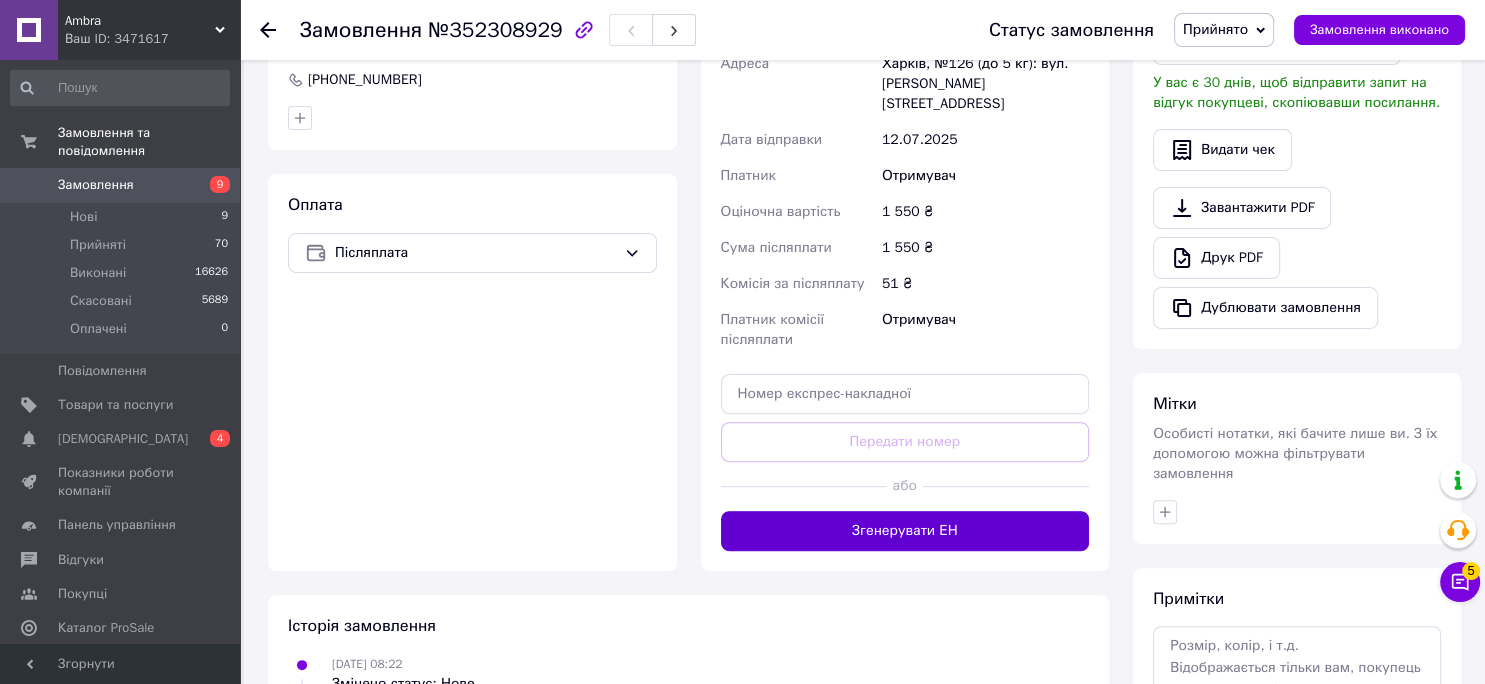 click on "Згенерувати ЕН" at bounding box center [905, 531] 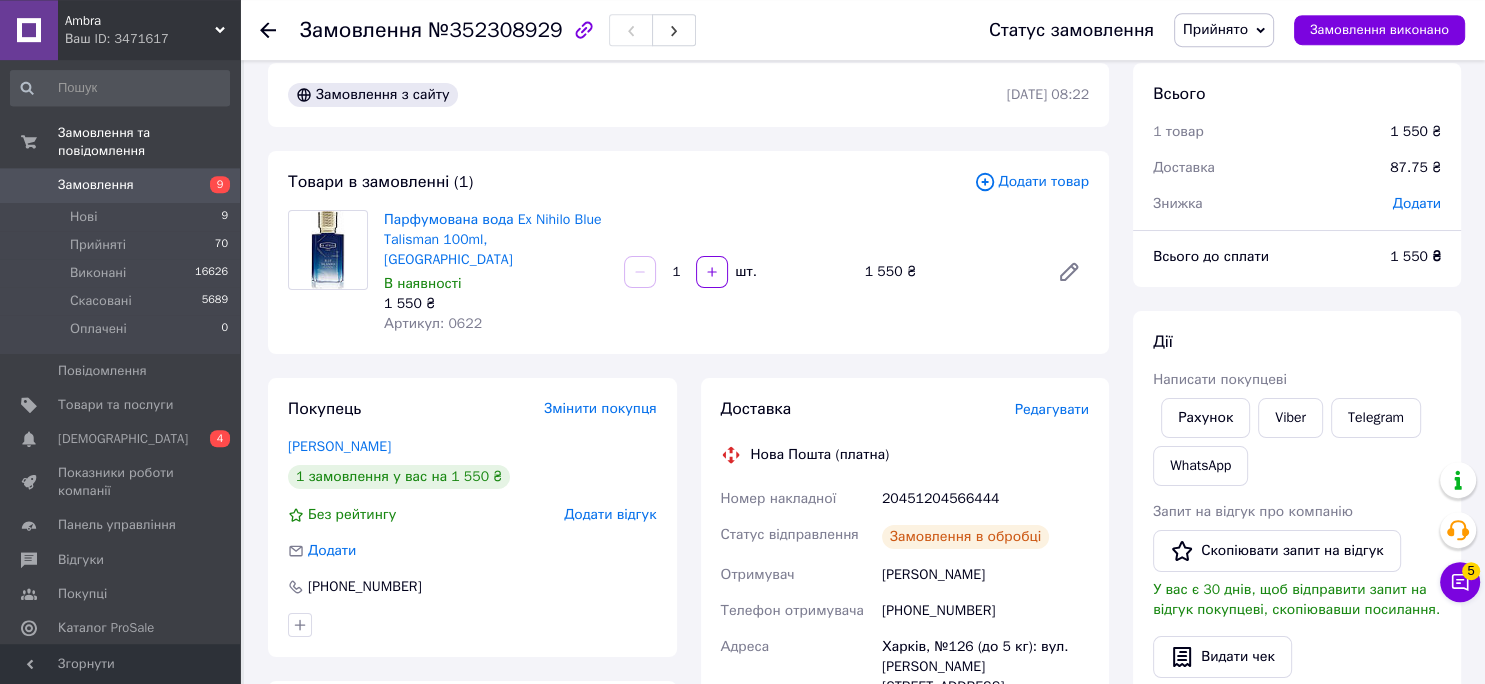scroll, scrollTop: 0, scrollLeft: 0, axis: both 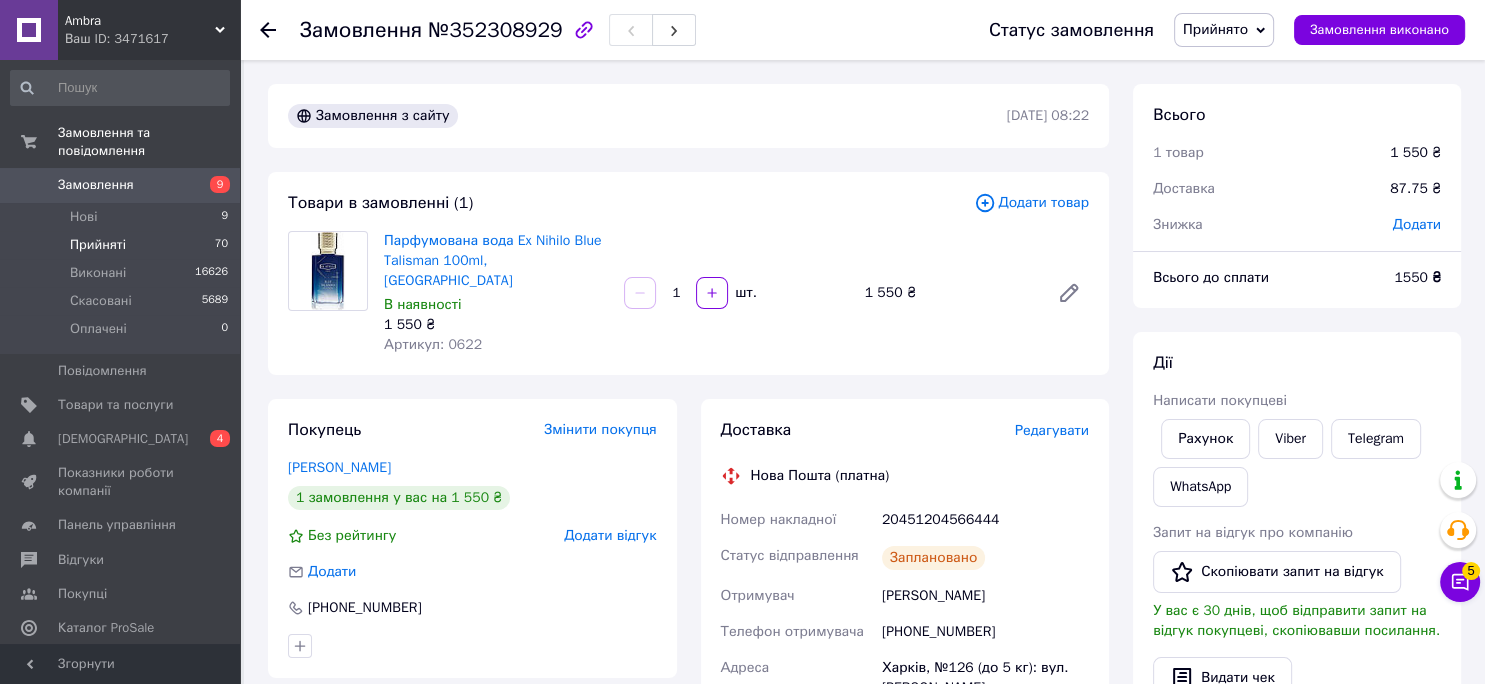 click on "Прийняті 70" at bounding box center [120, 245] 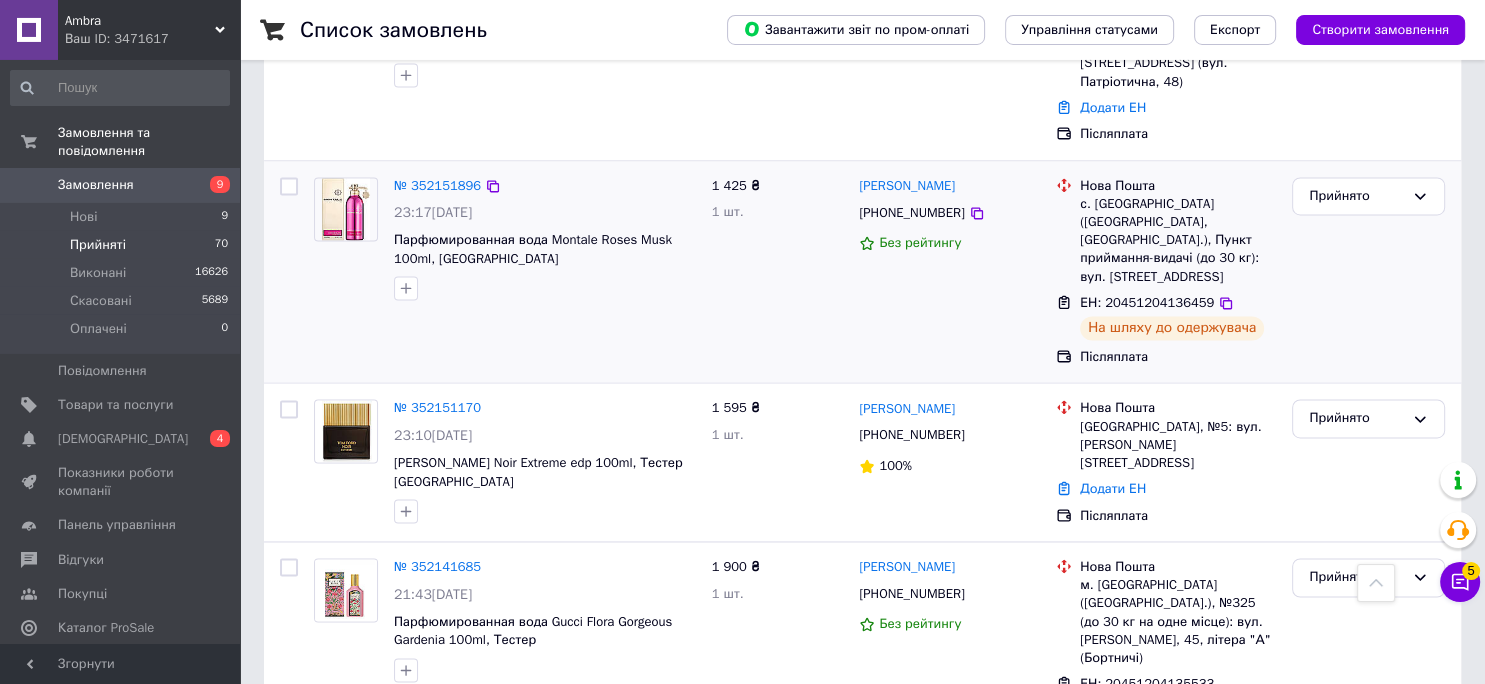 scroll, scrollTop: 2956, scrollLeft: 0, axis: vertical 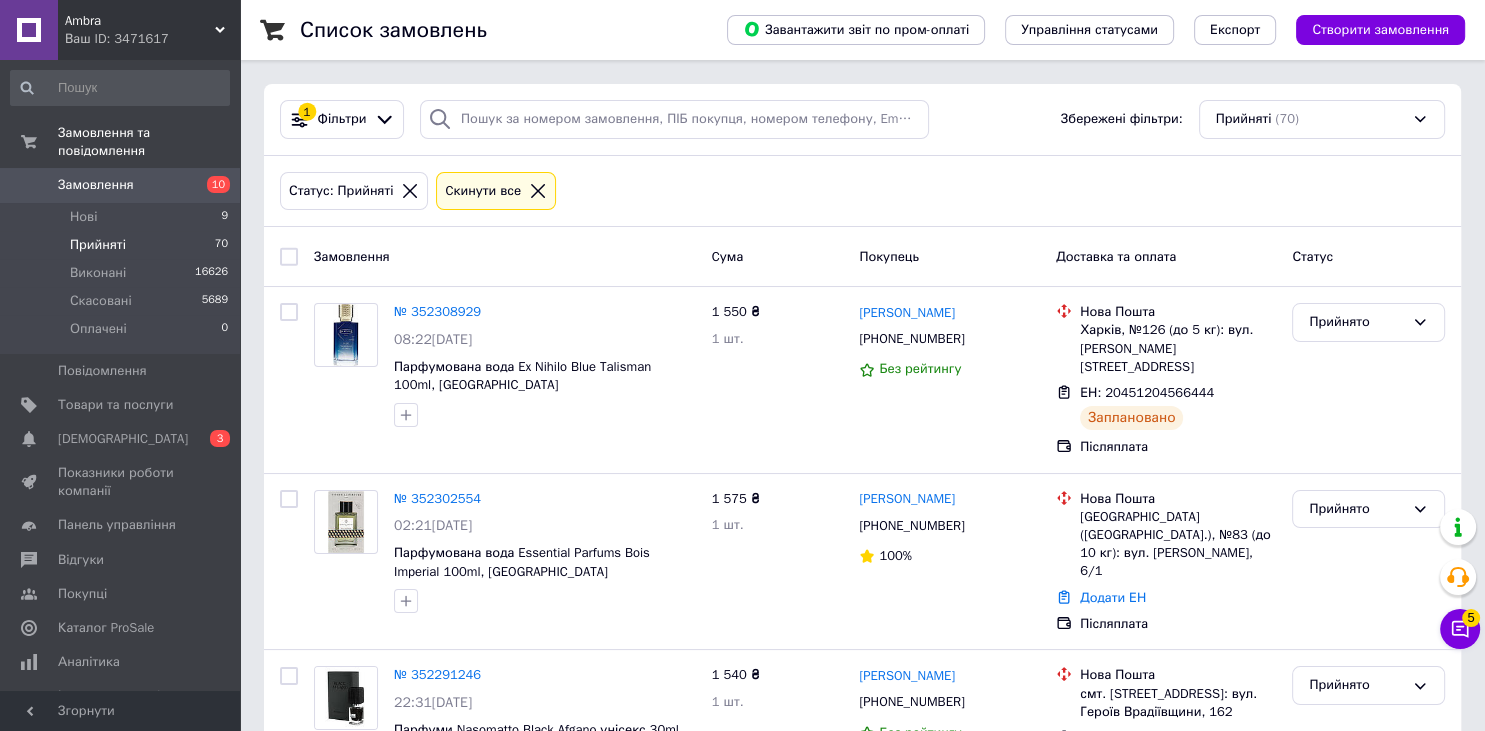 click on "Прийняті 70" at bounding box center (120, 245) 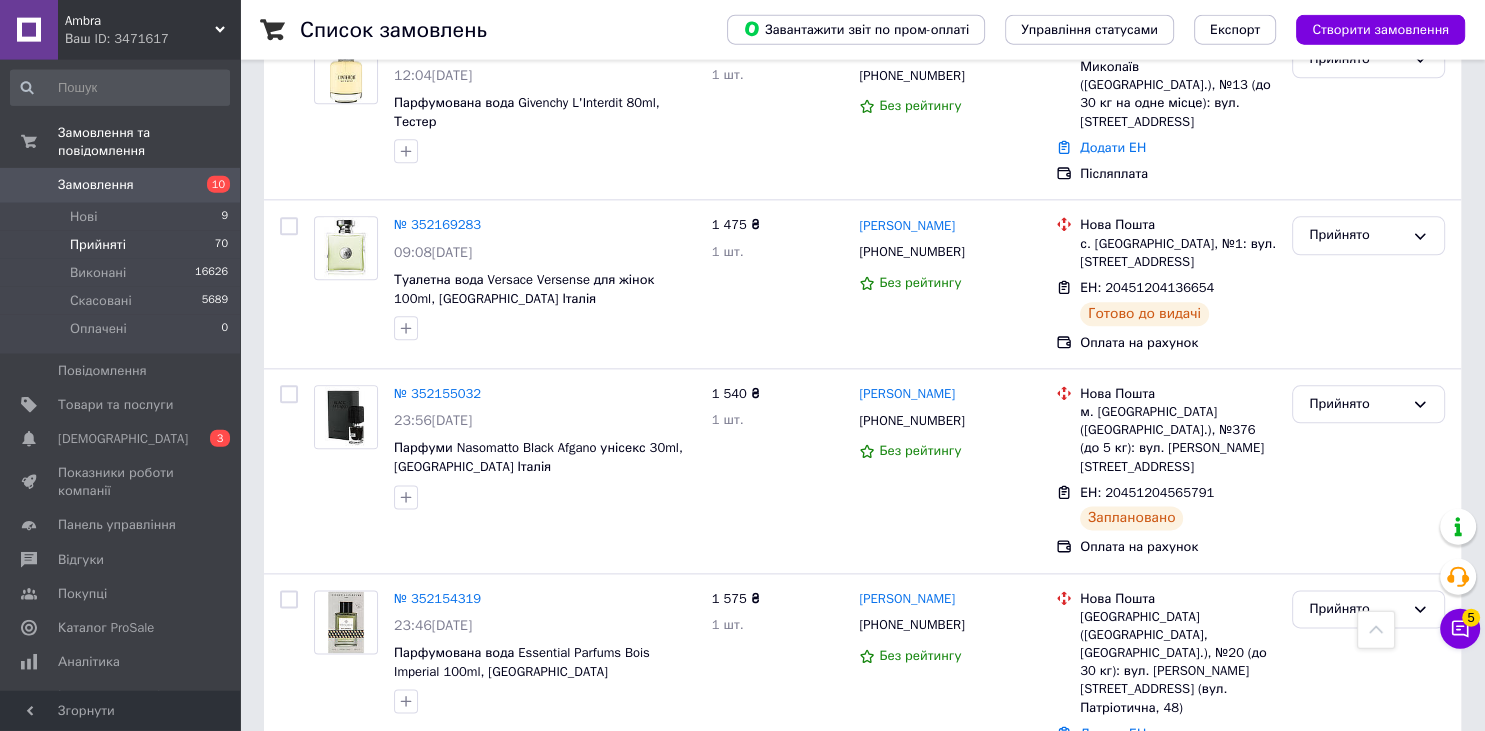 scroll, scrollTop: 2323, scrollLeft: 0, axis: vertical 